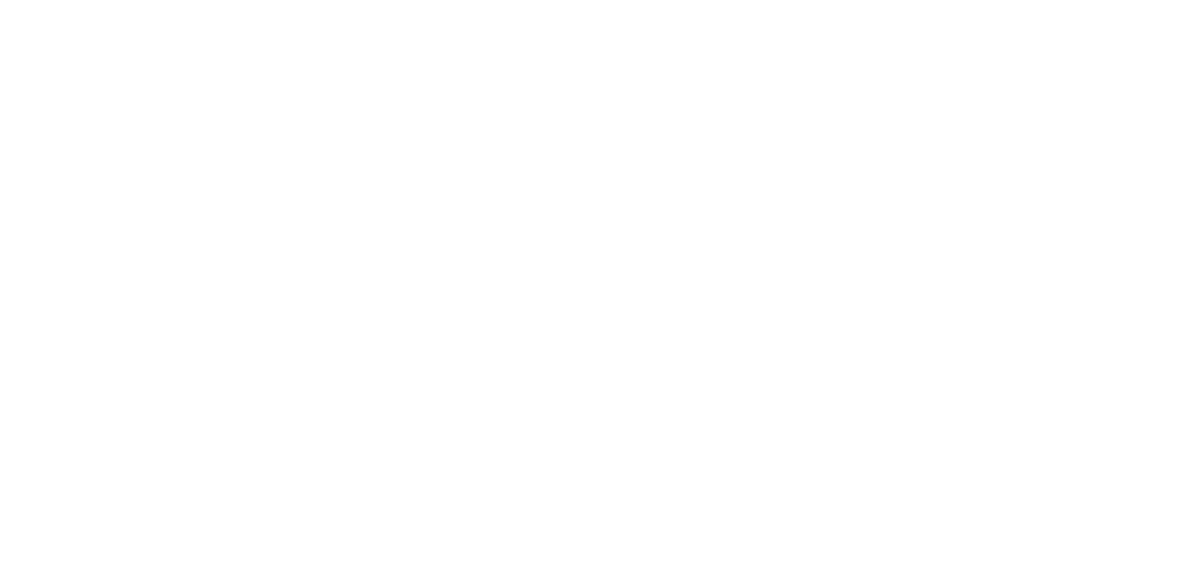 scroll, scrollTop: 0, scrollLeft: 0, axis: both 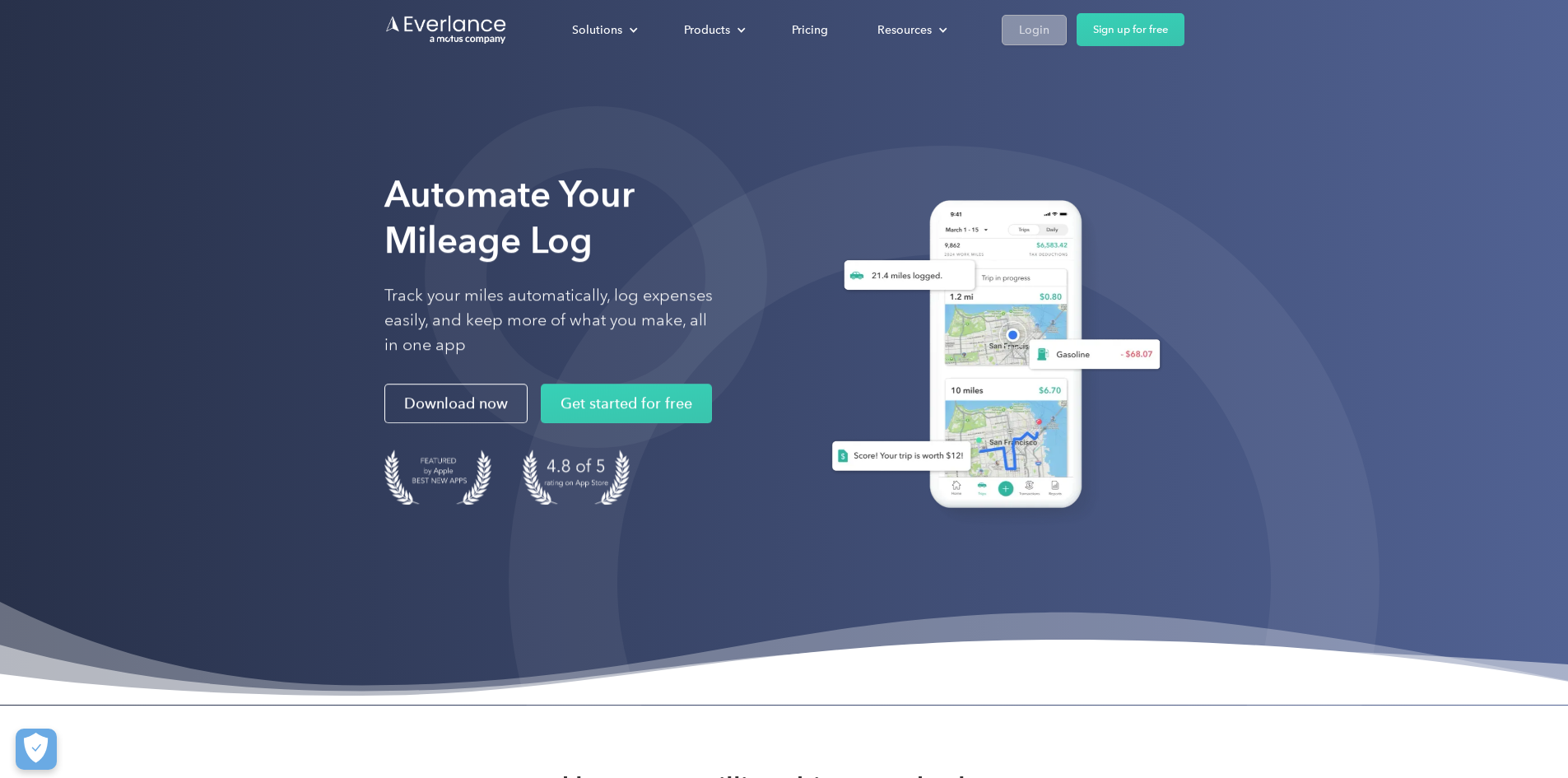 click on "Login" at bounding box center [1034, 29] 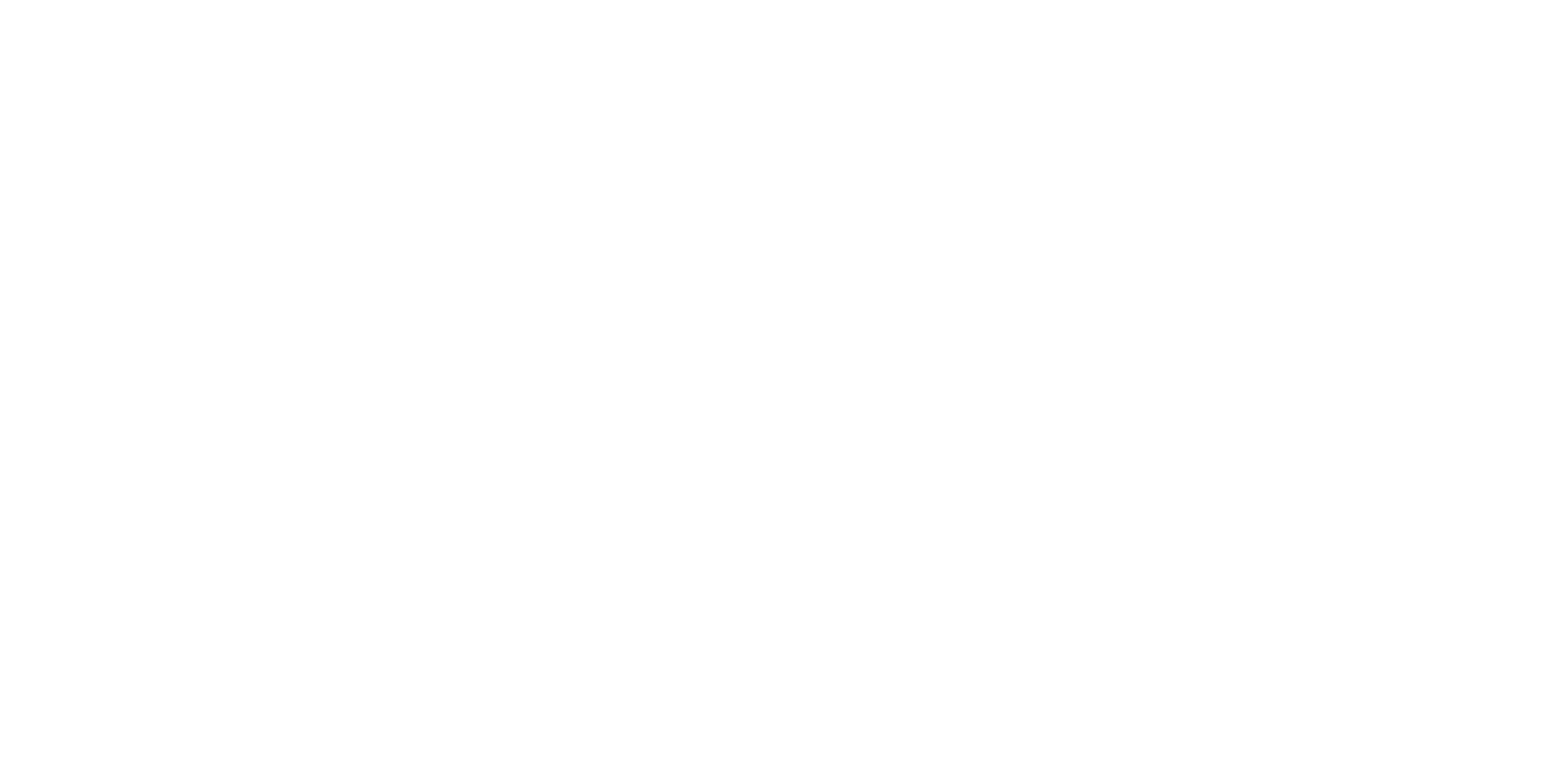 scroll, scrollTop: 0, scrollLeft: 0, axis: both 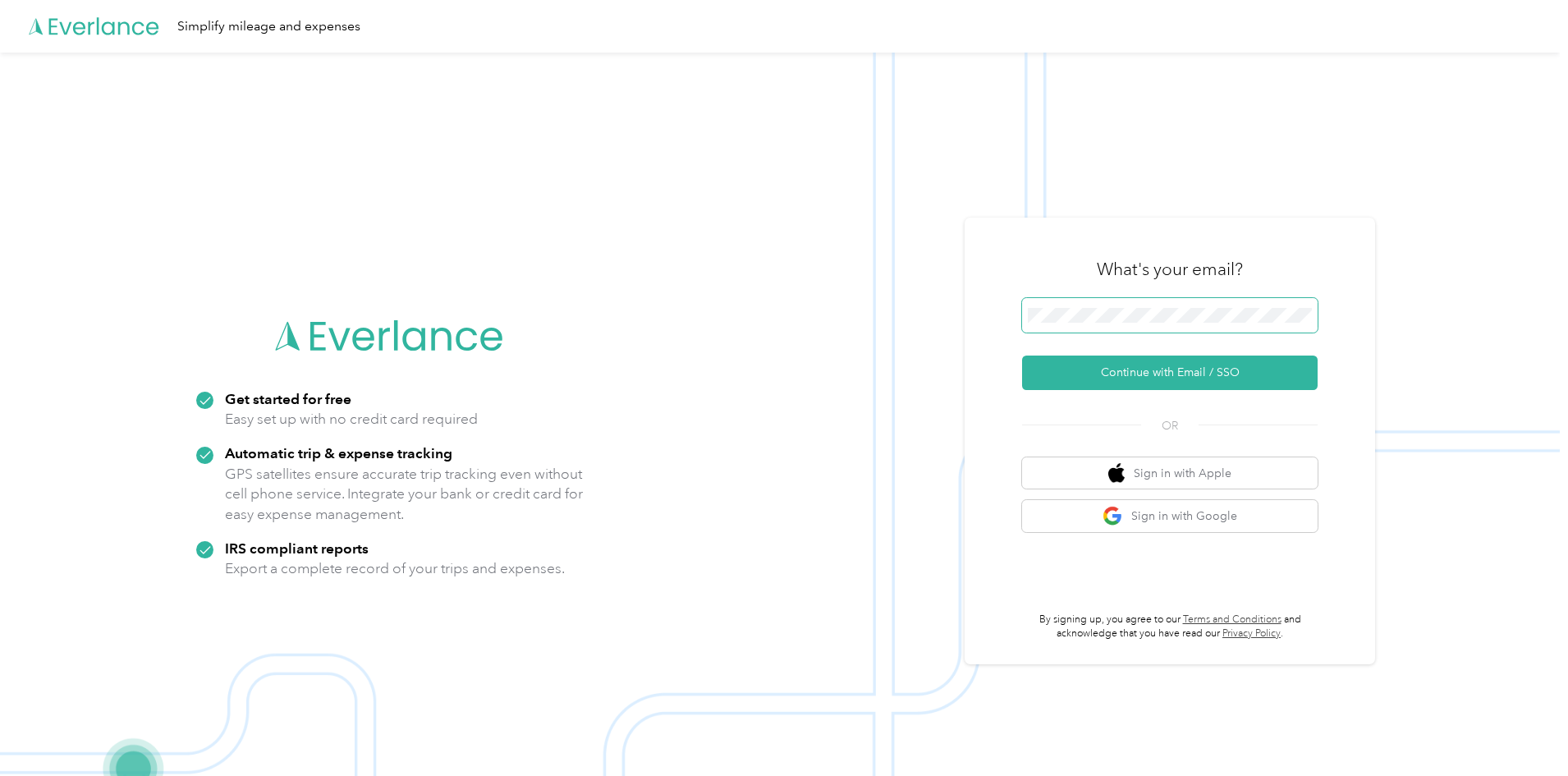 click at bounding box center [1170, 315] 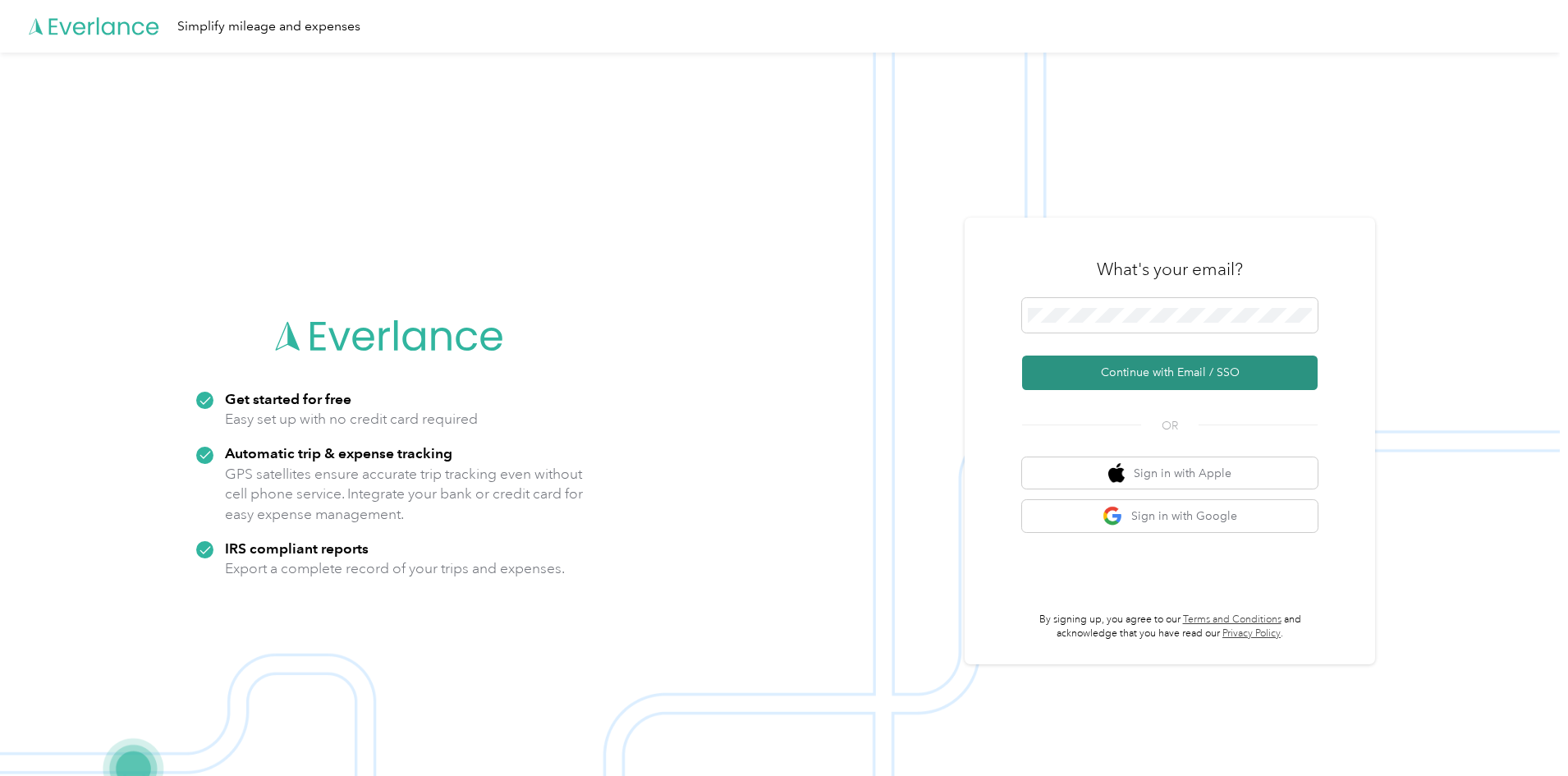 click on "Continue with Email / SSO" at bounding box center (1170, 373) 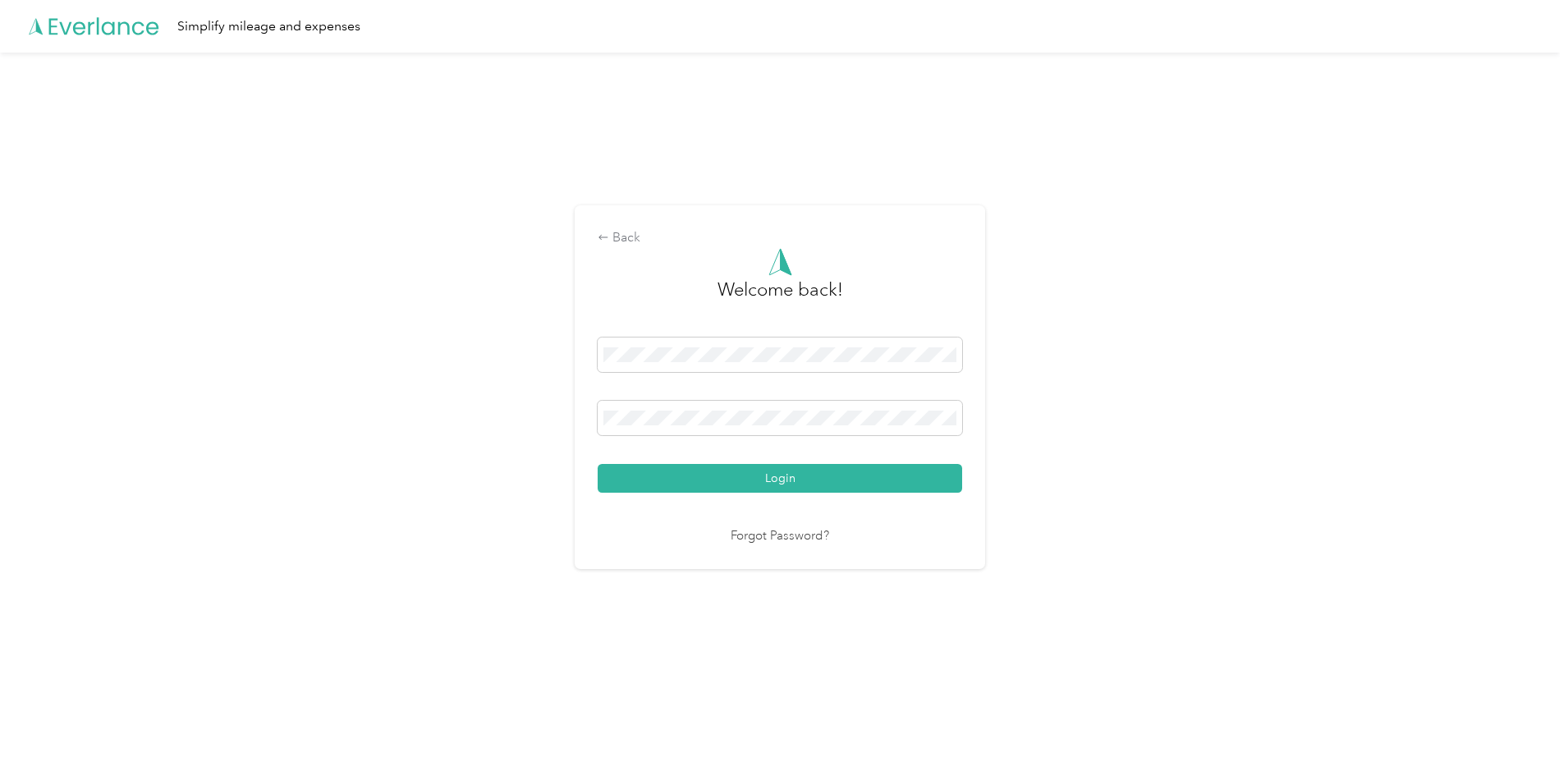 click on "Login" at bounding box center (780, 415) 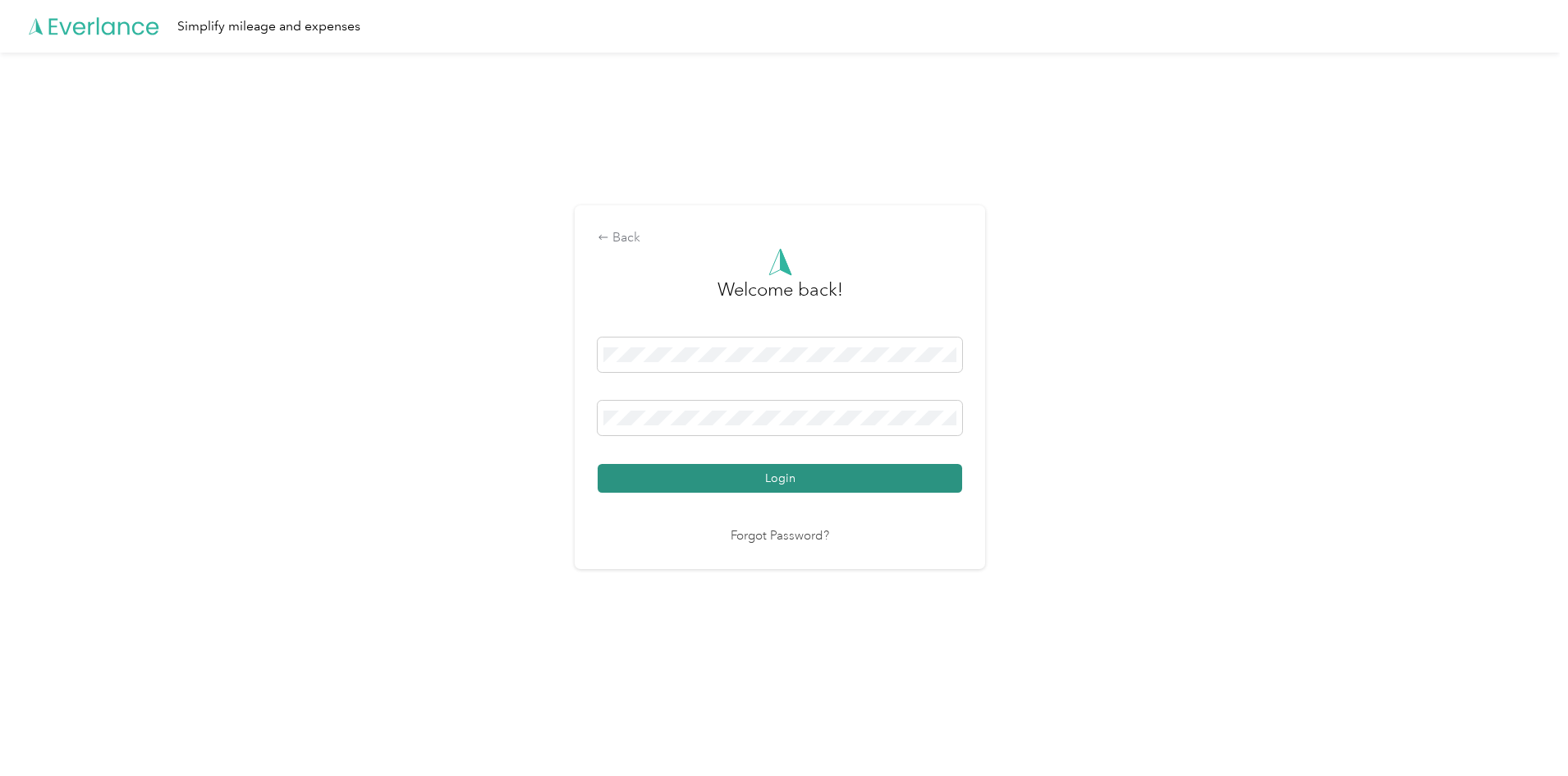 click on "Login" at bounding box center (780, 478) 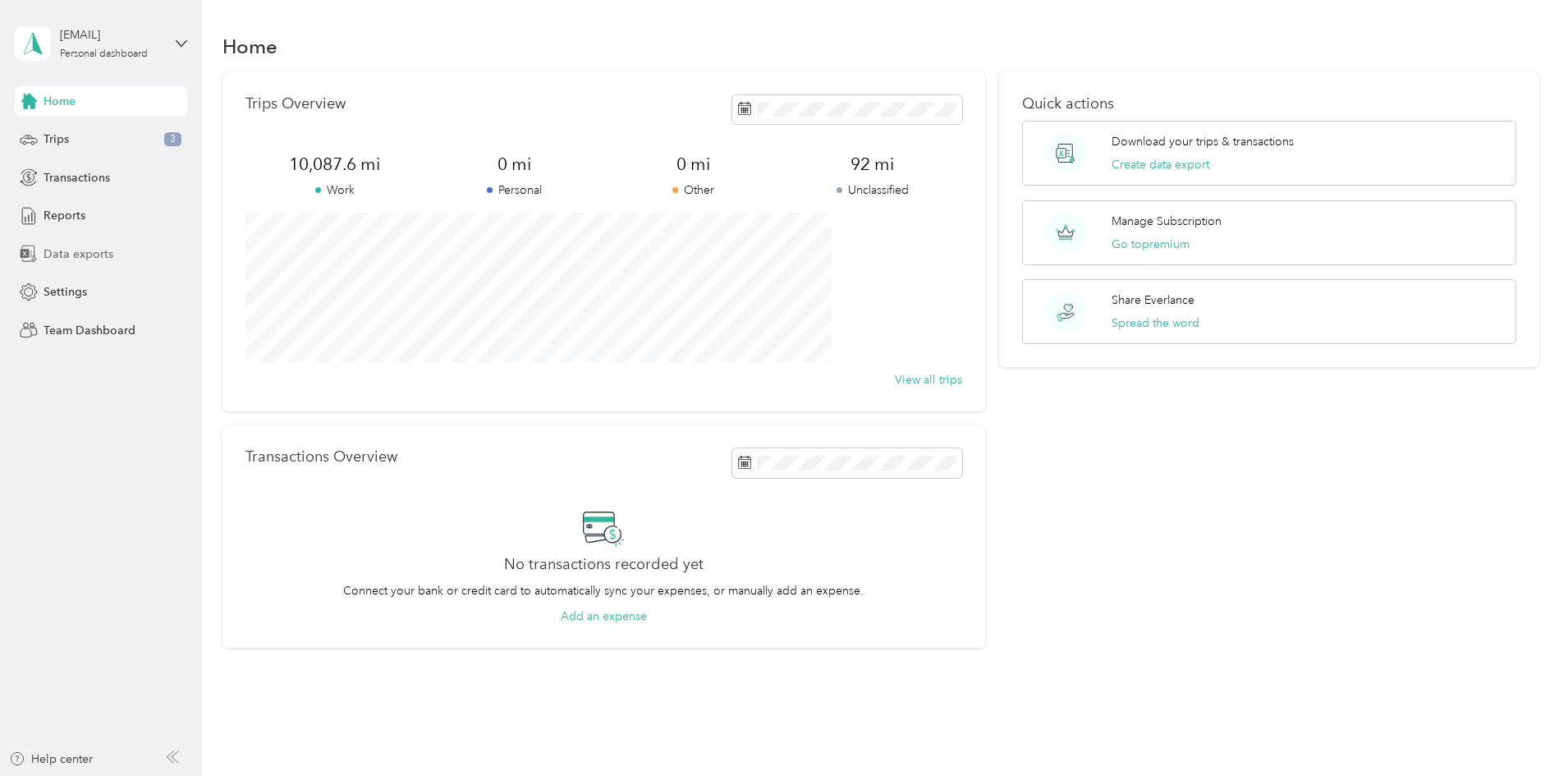 click on "Data exports" at bounding box center (78, 254) 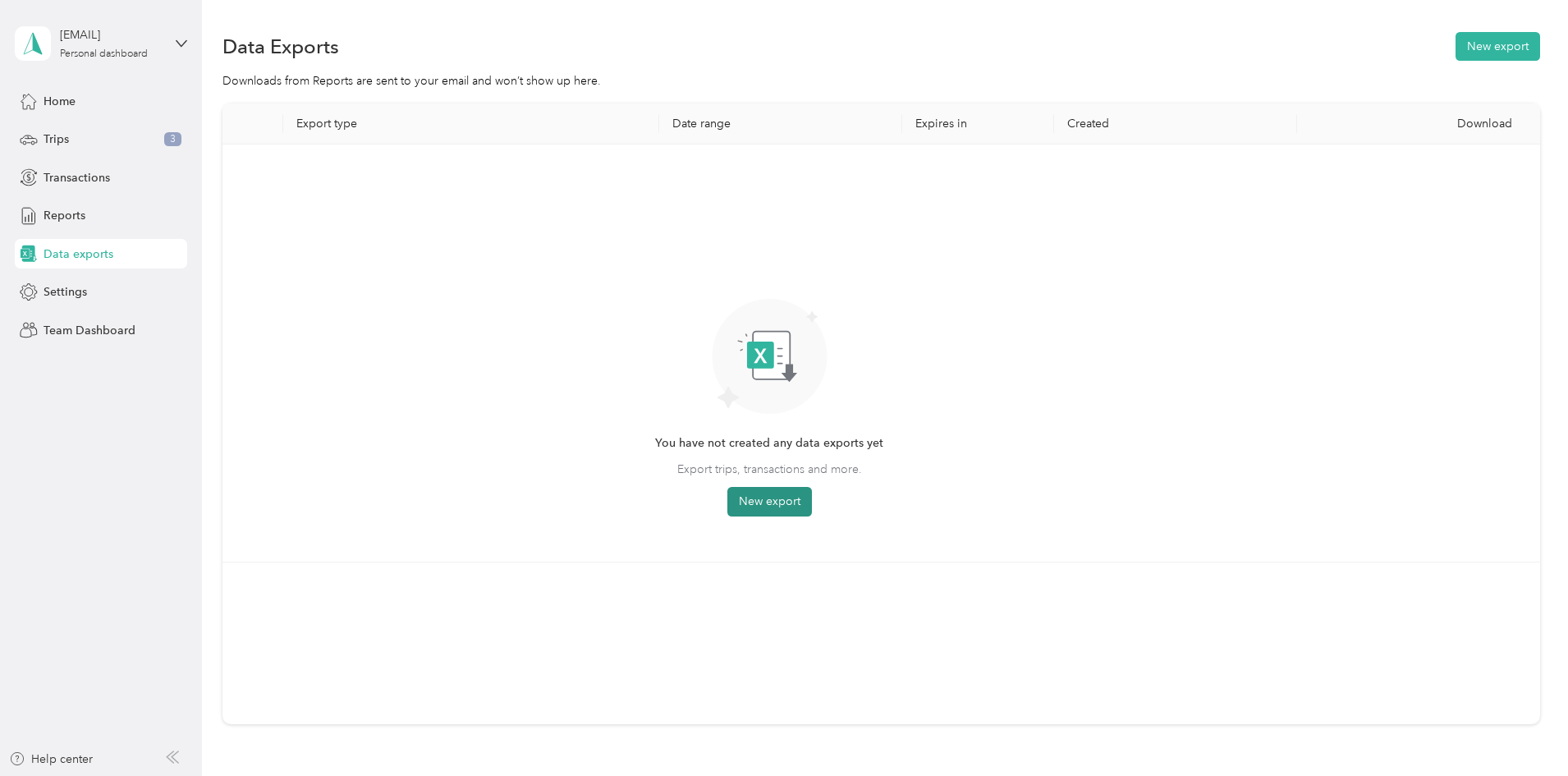 click on "New export" at bounding box center [769, 502] 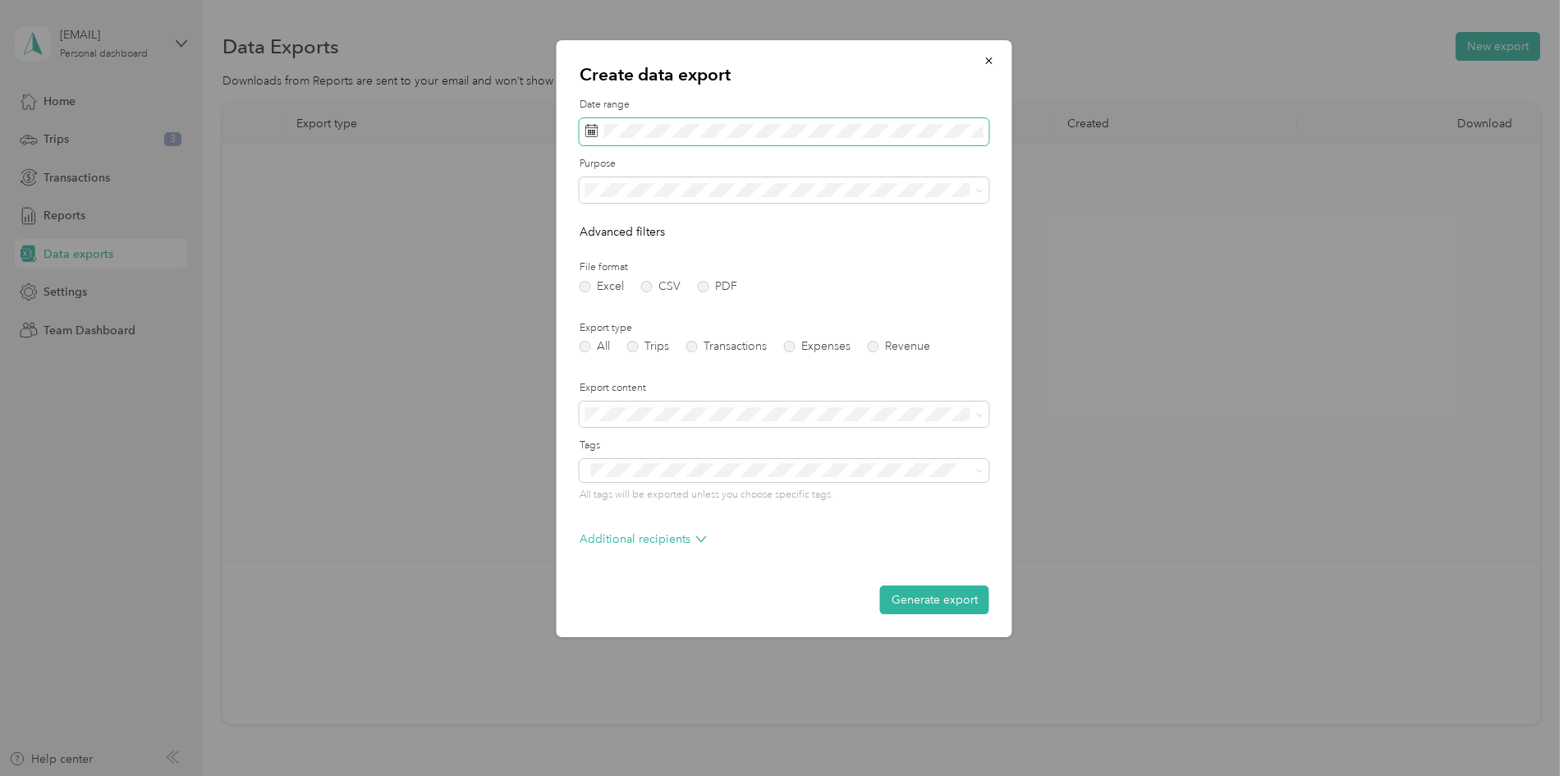 click 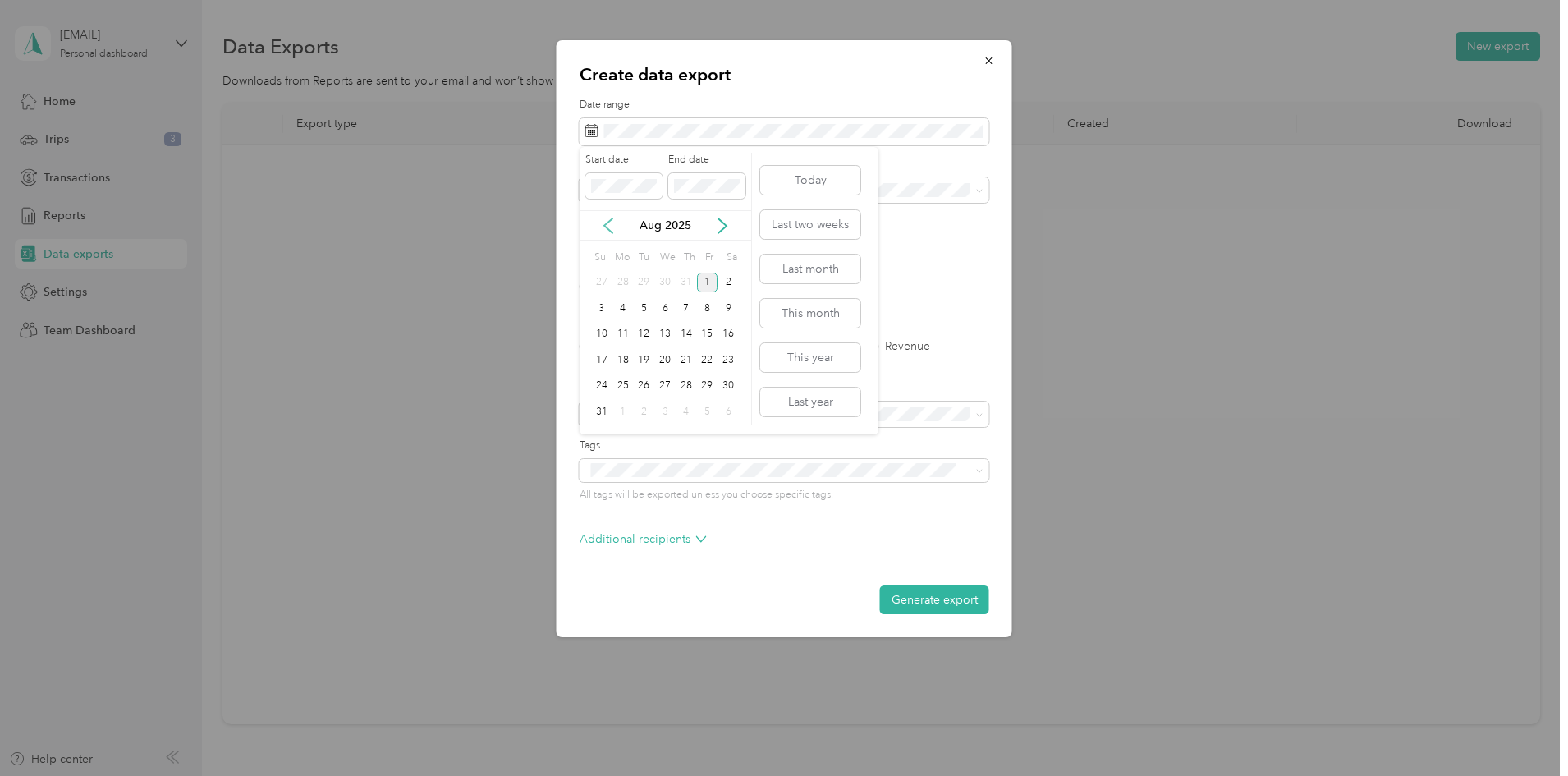click 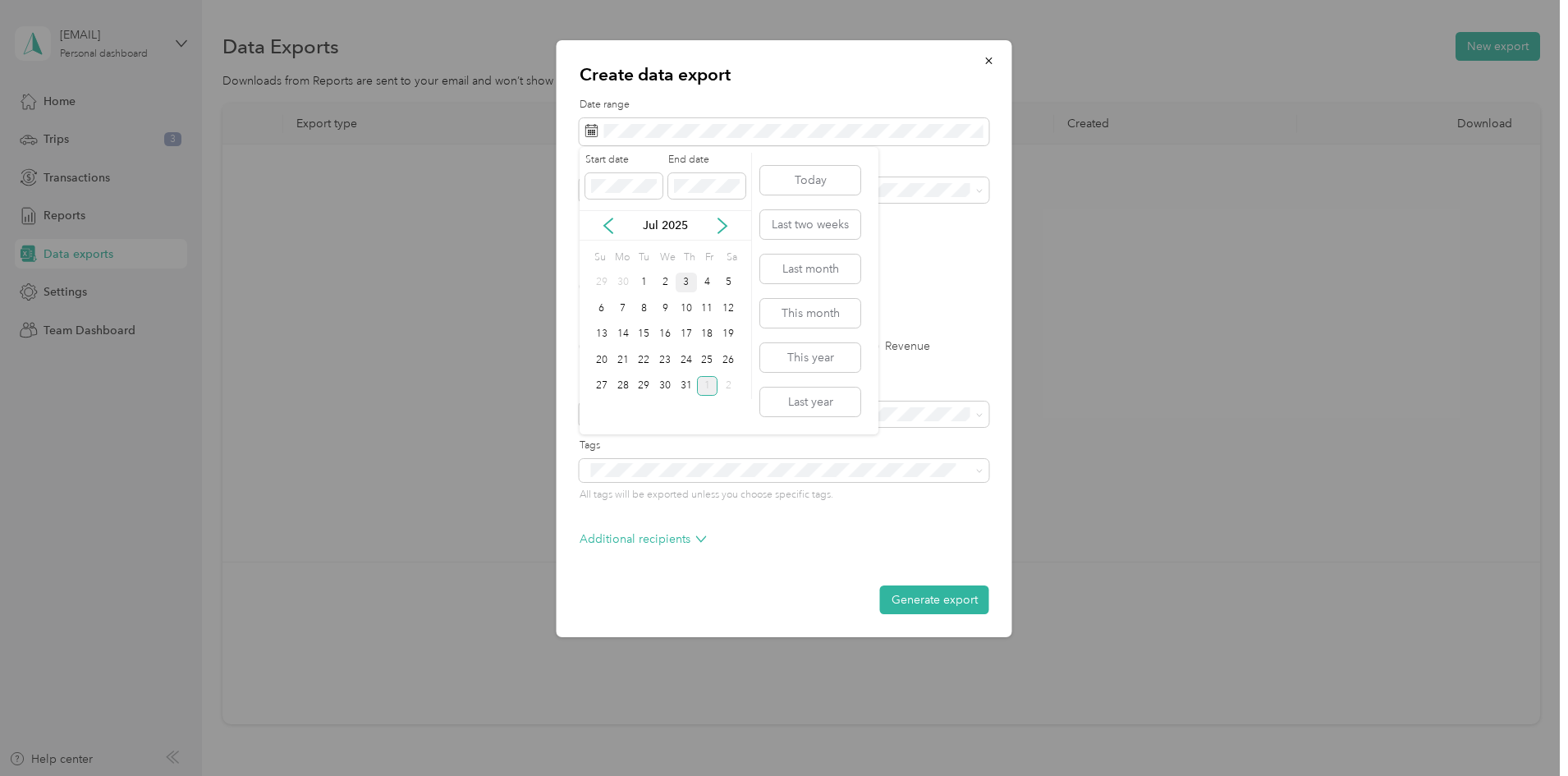 click on "3" at bounding box center [686, 282] 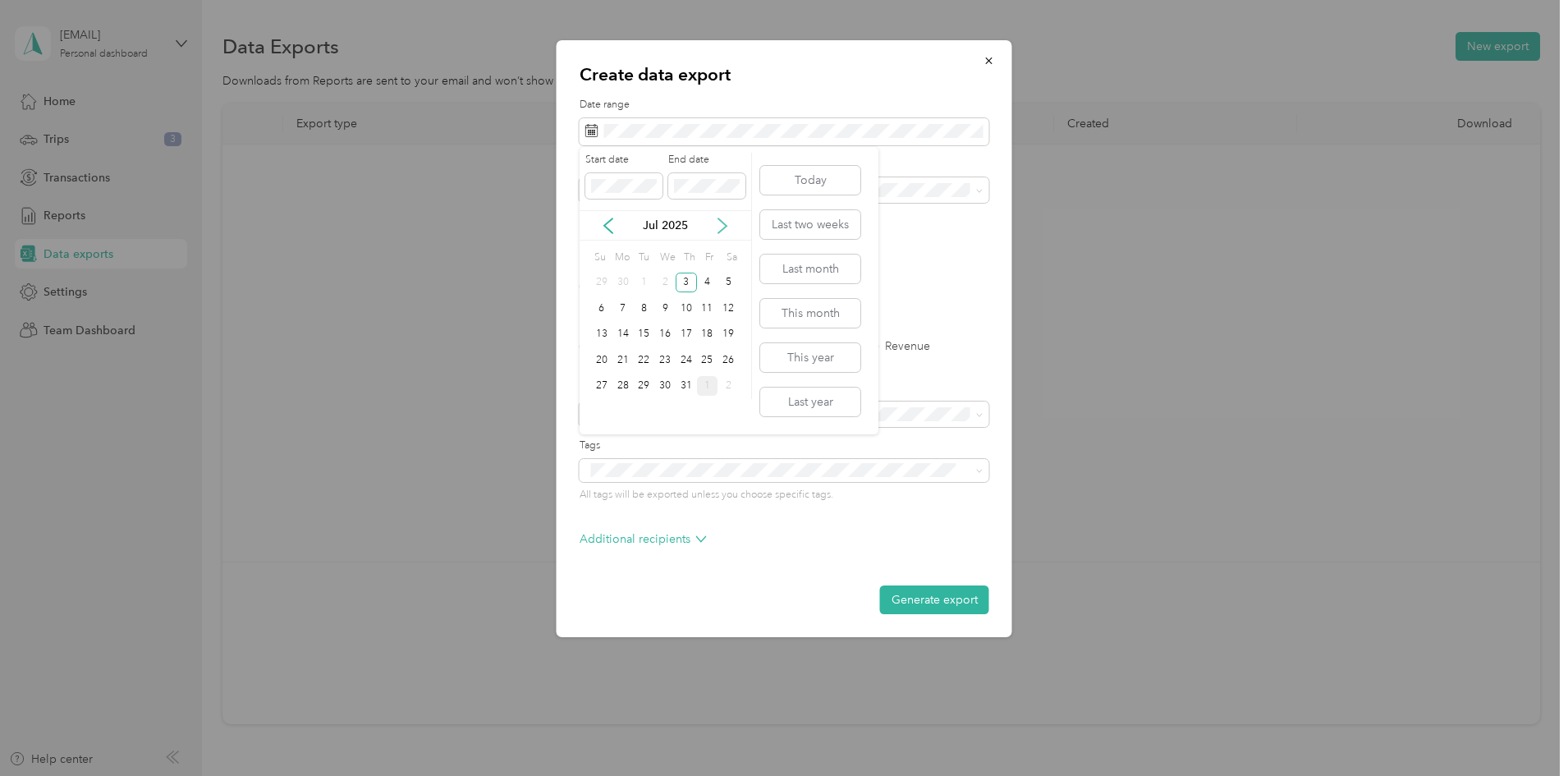 click 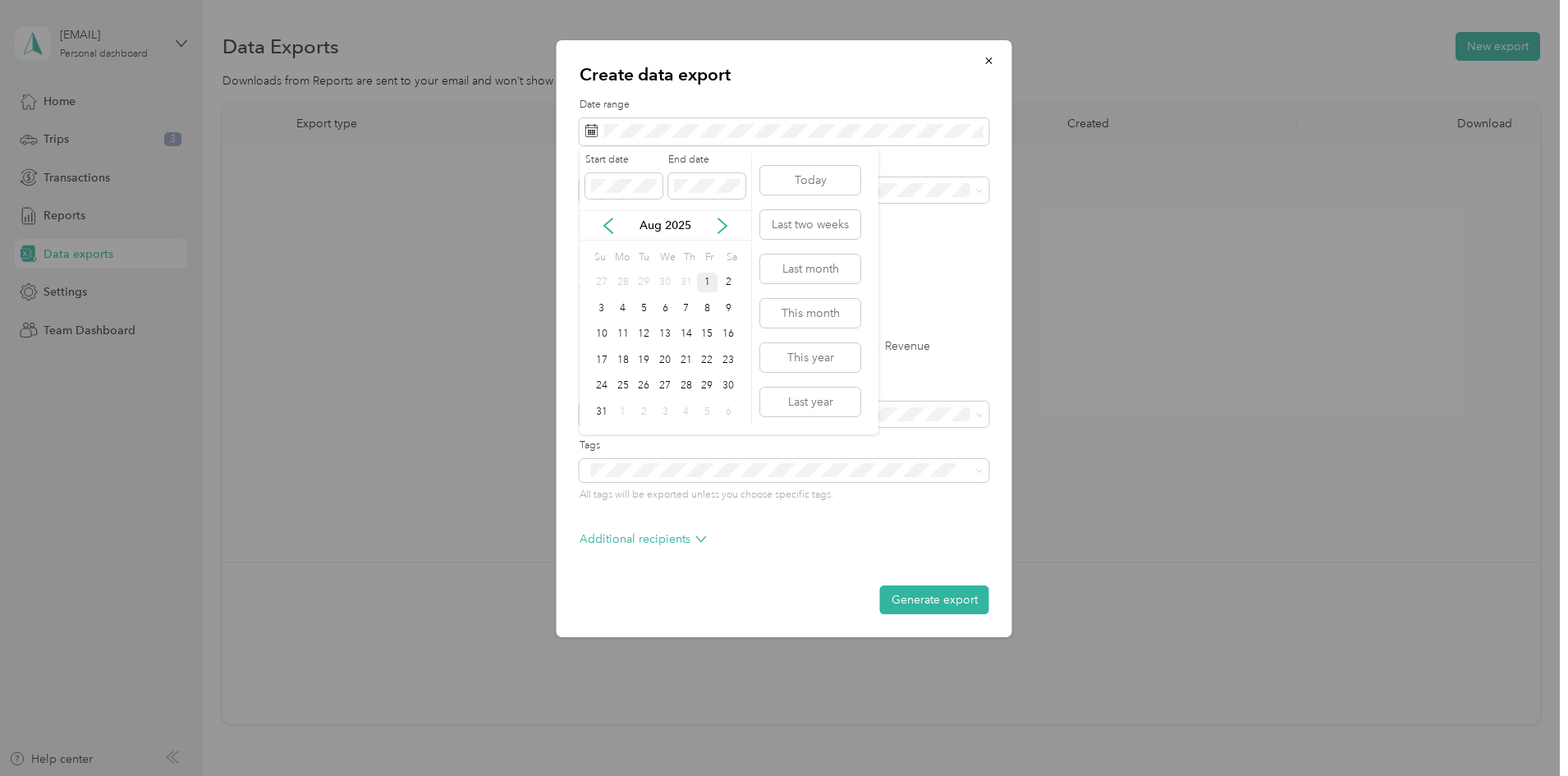 click on "1" at bounding box center (708, 282) 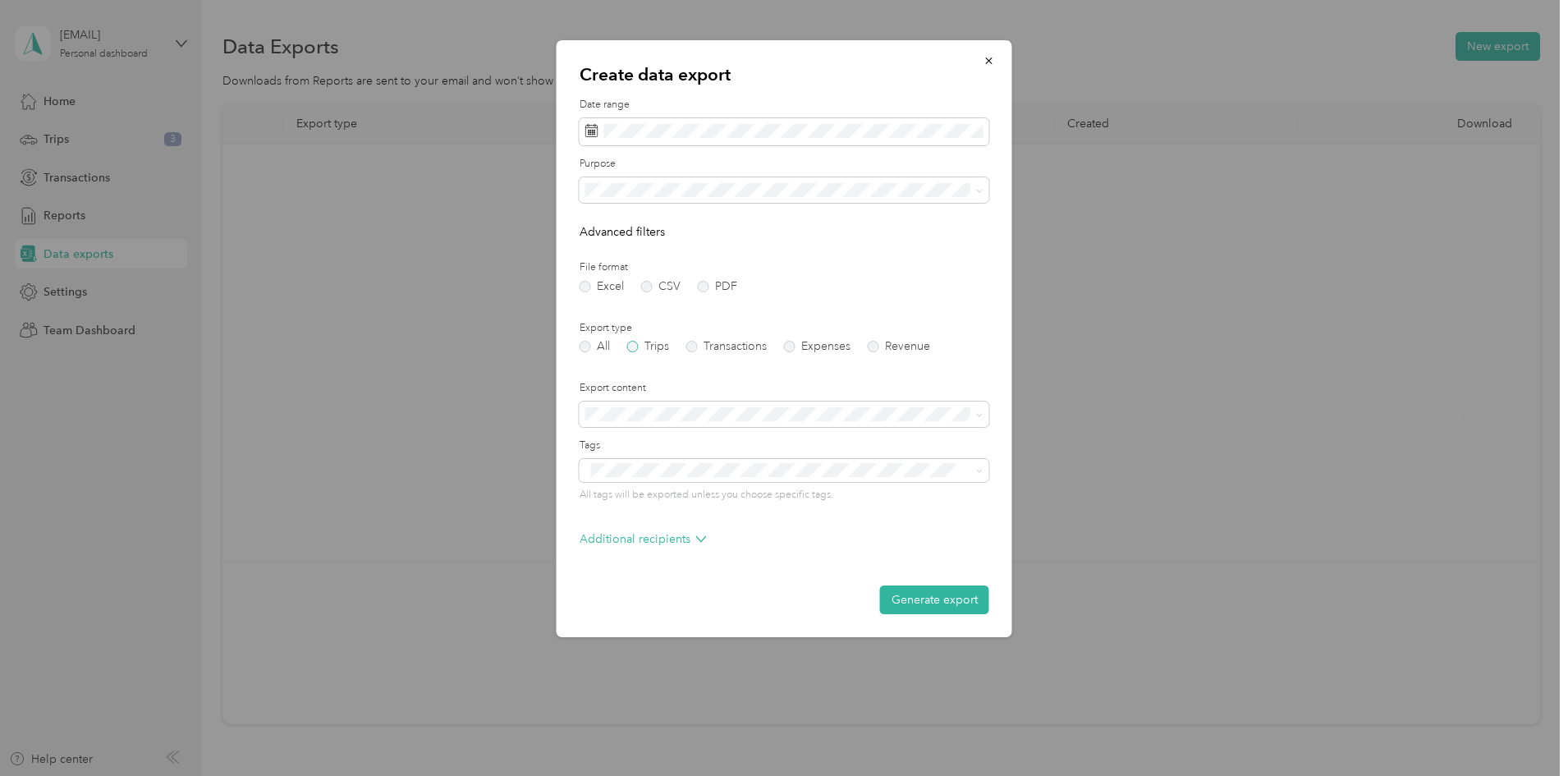 click on "Trips" at bounding box center (648, 347) 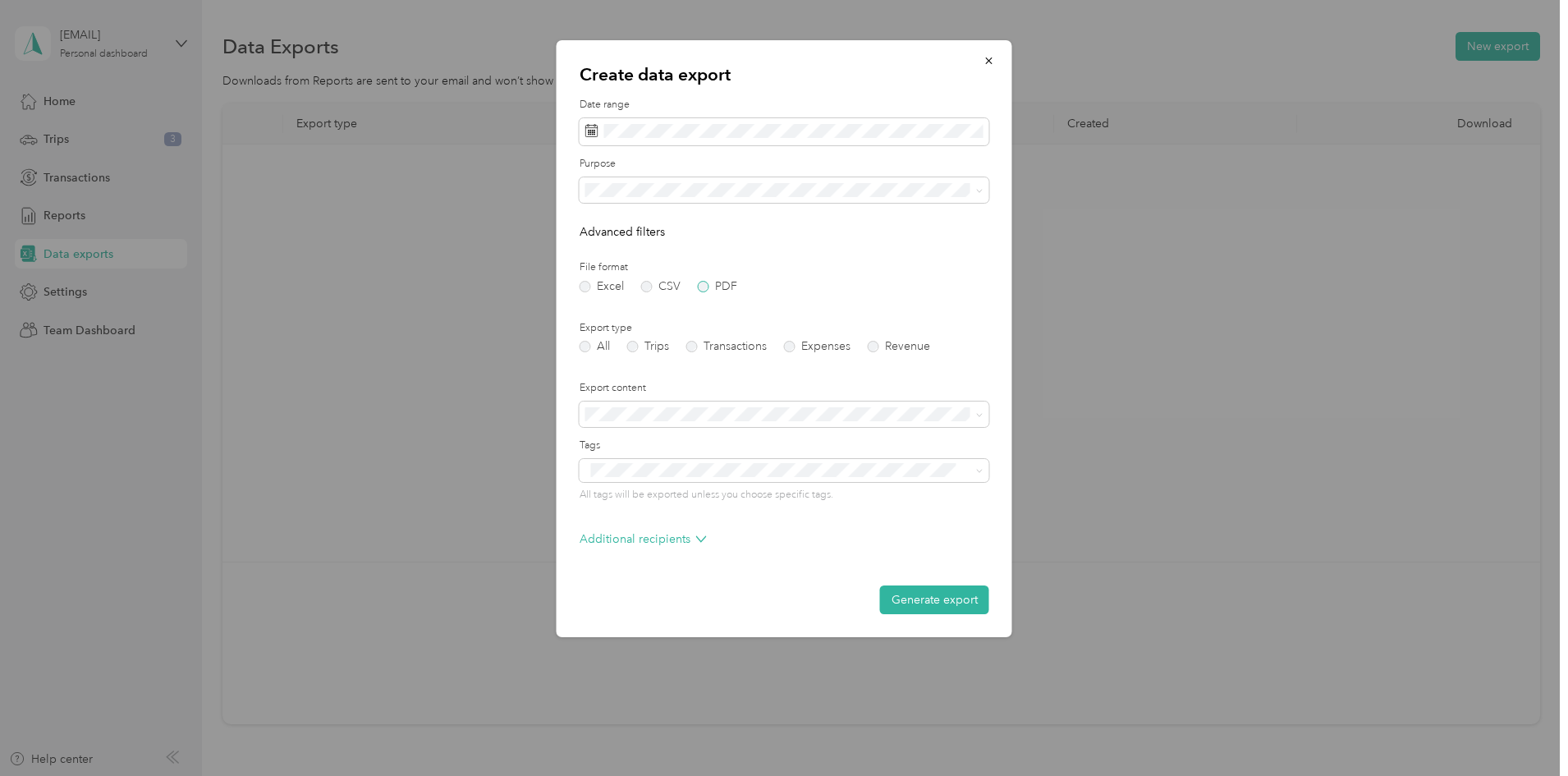 click on "PDF" at bounding box center [718, 287] 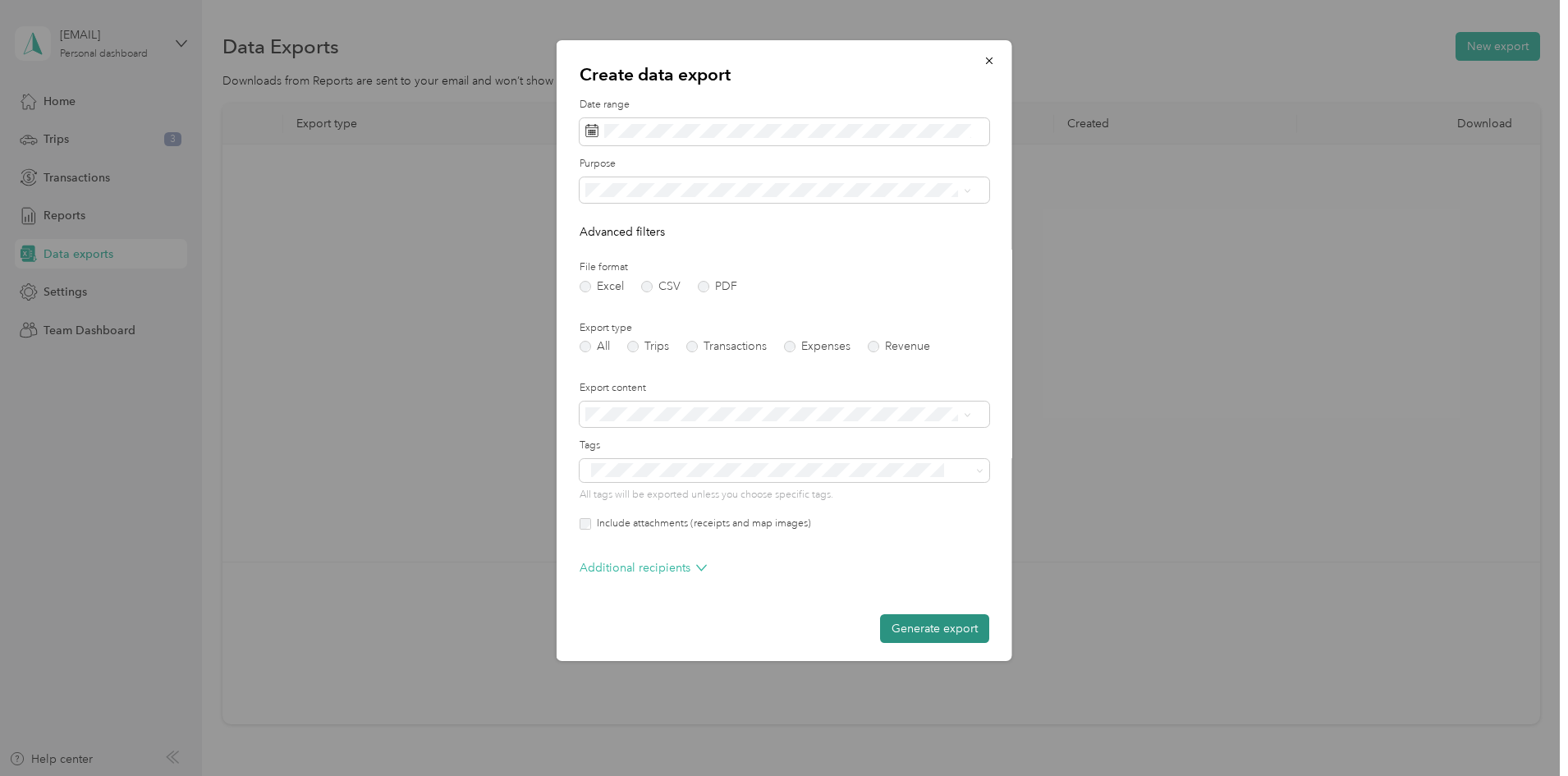 click on "Generate export" at bounding box center [934, 628] 